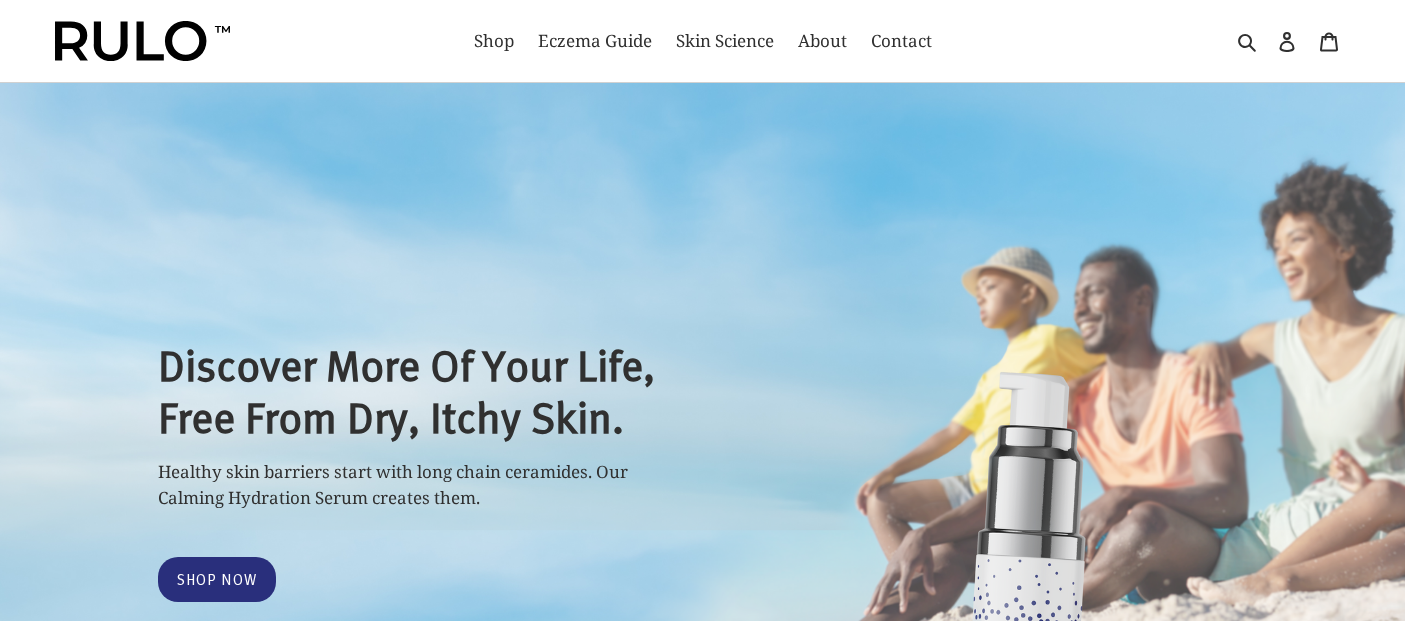 select on "most-helpful" 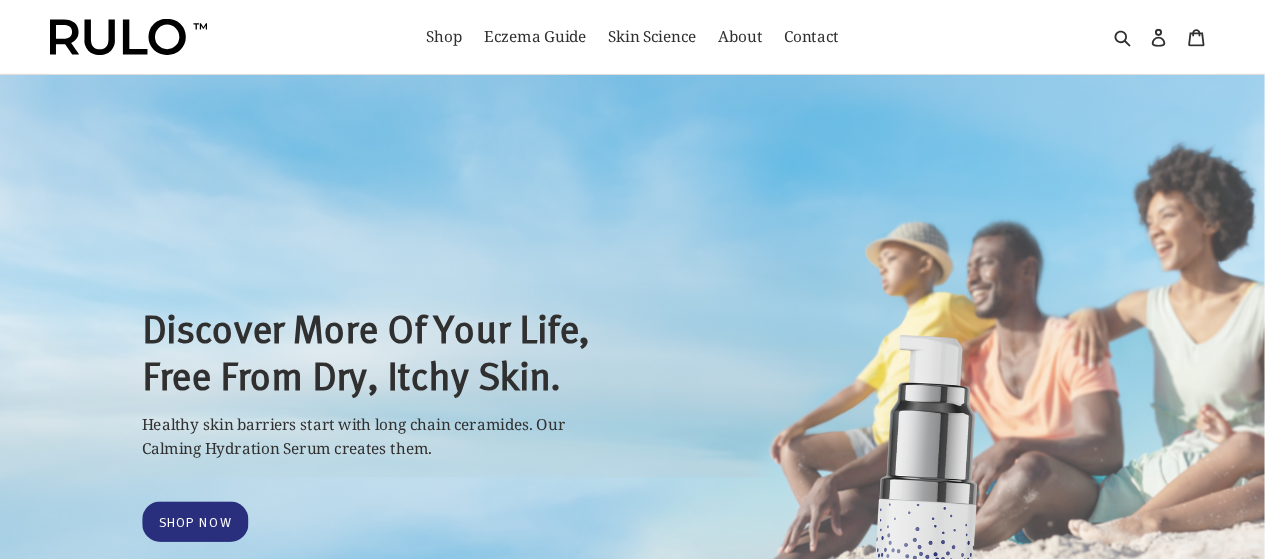 scroll, scrollTop: 0, scrollLeft: 0, axis: both 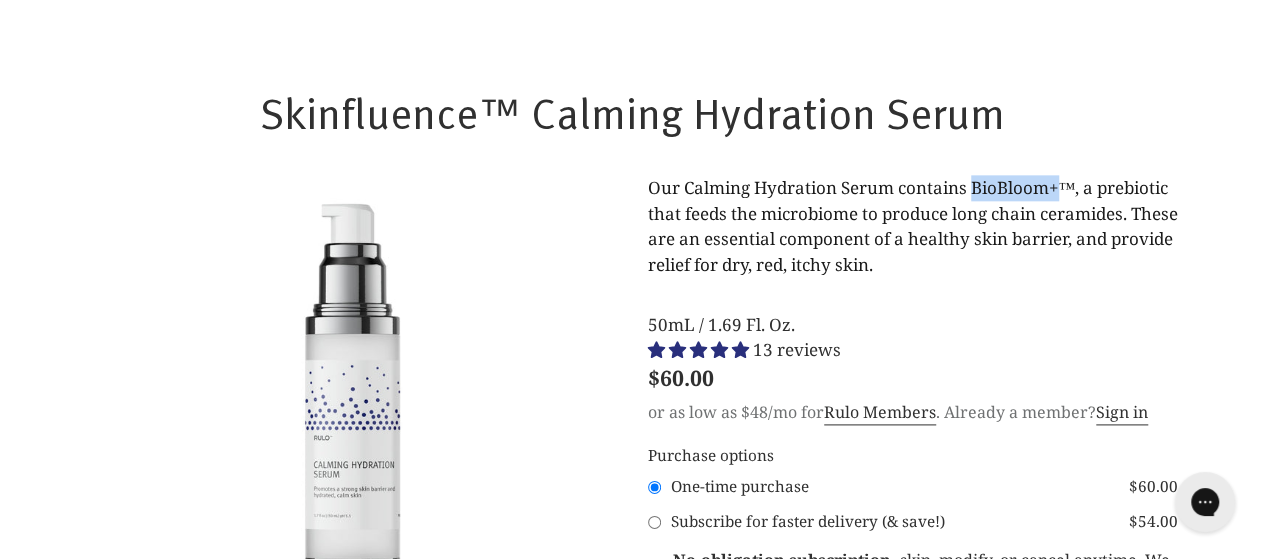 drag, startPoint x: 976, startPoint y: 182, endPoint x: 1058, endPoint y: 188, distance: 82.219215 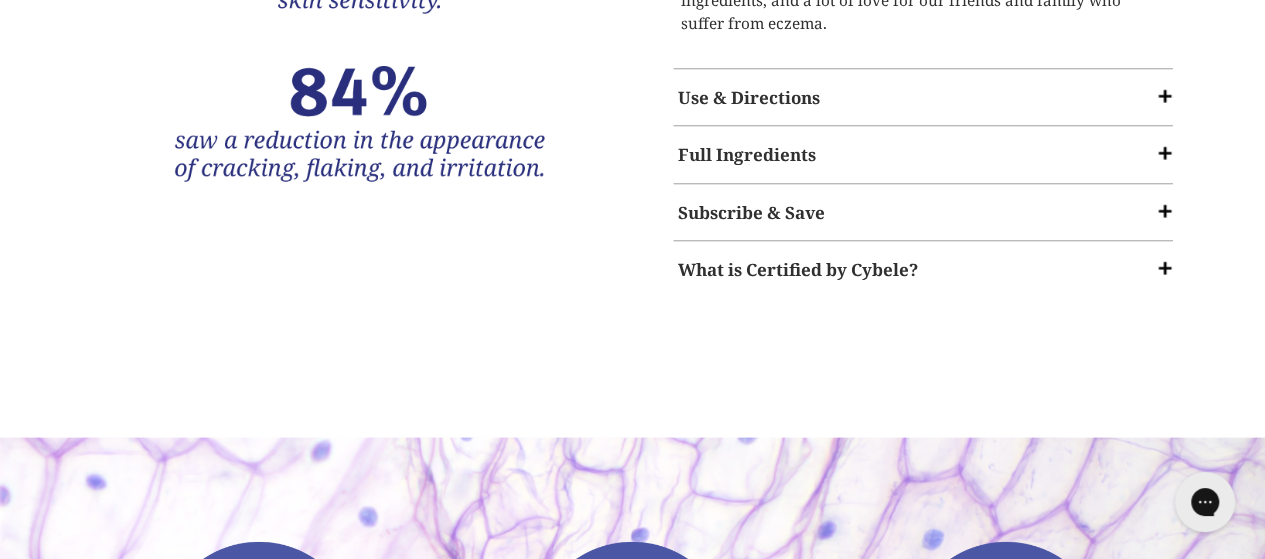 click on "Full Ingredients" at bounding box center (747, 154) 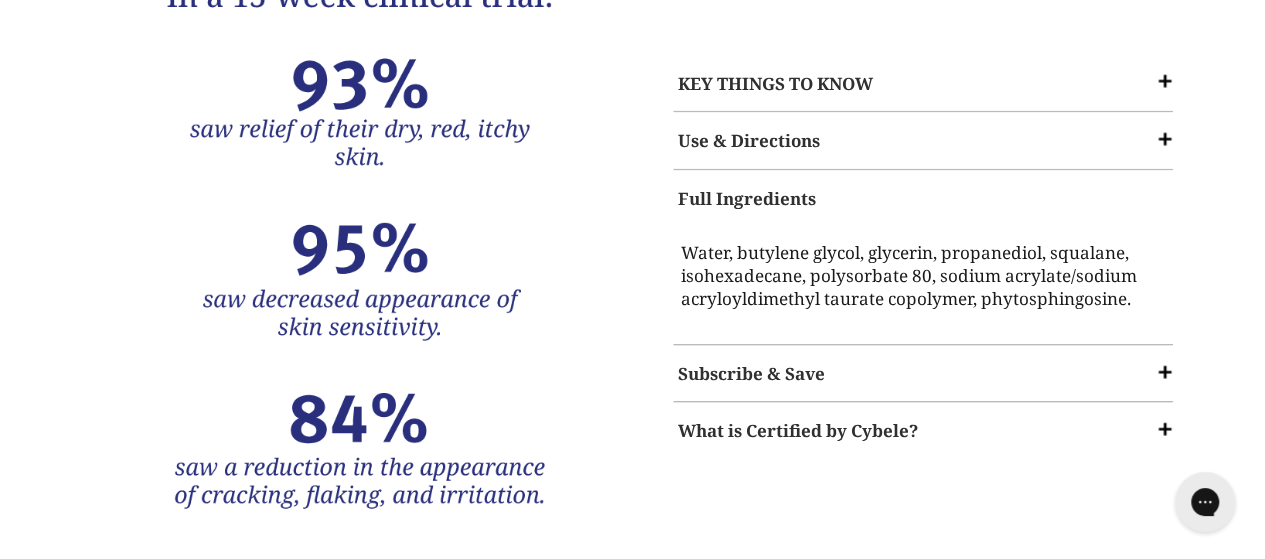 scroll, scrollTop: 2130, scrollLeft: 0, axis: vertical 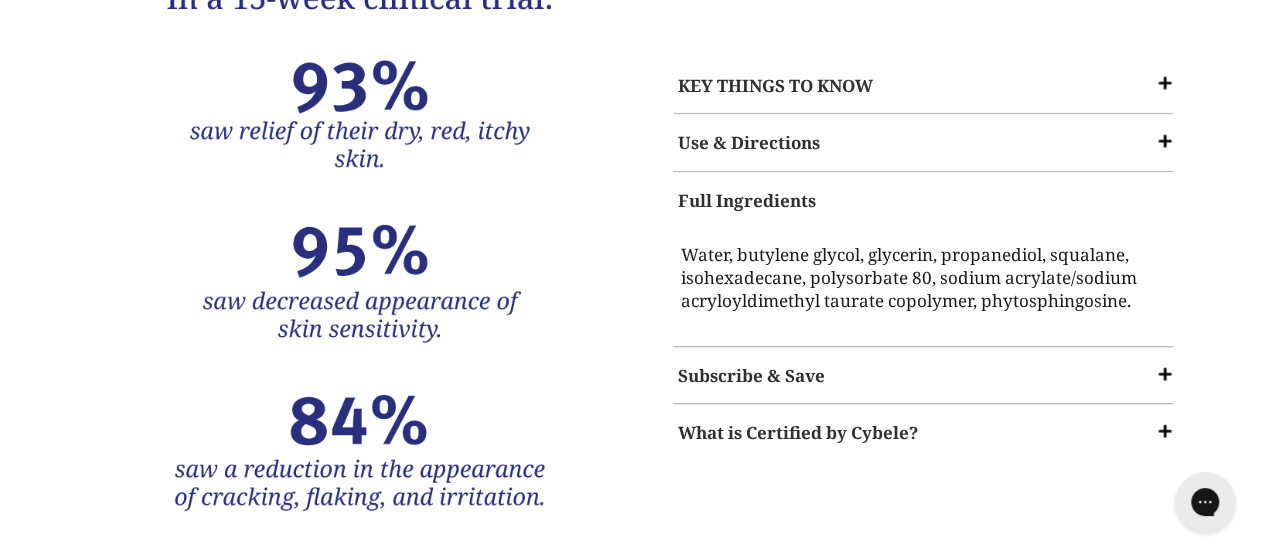 click on "Use & Directions" at bounding box center [749, 142] 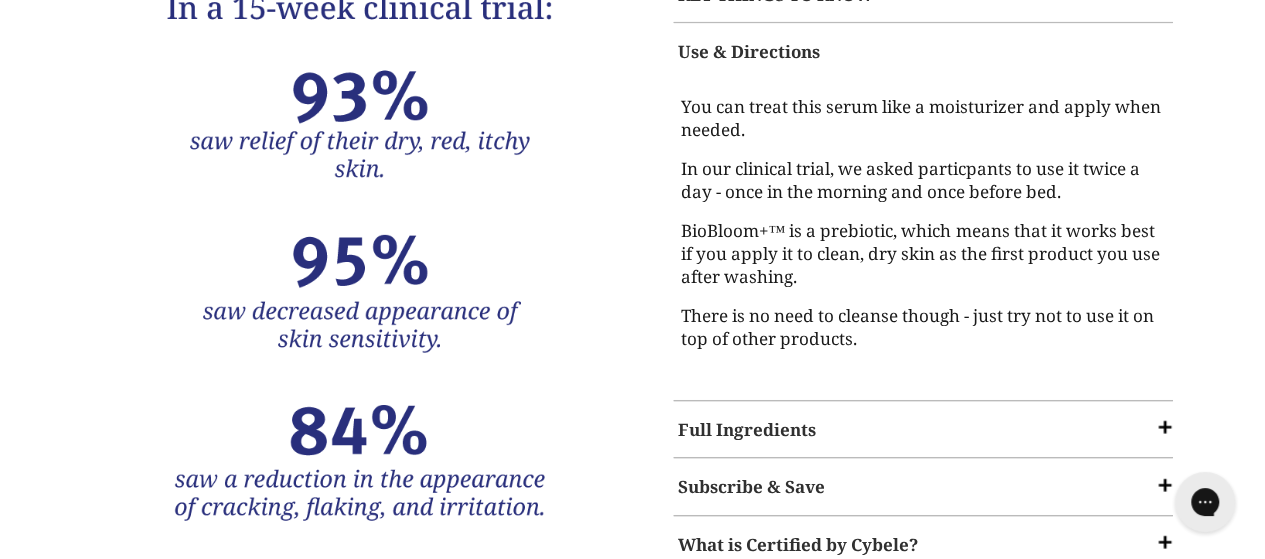 scroll, scrollTop: 2180, scrollLeft: 0, axis: vertical 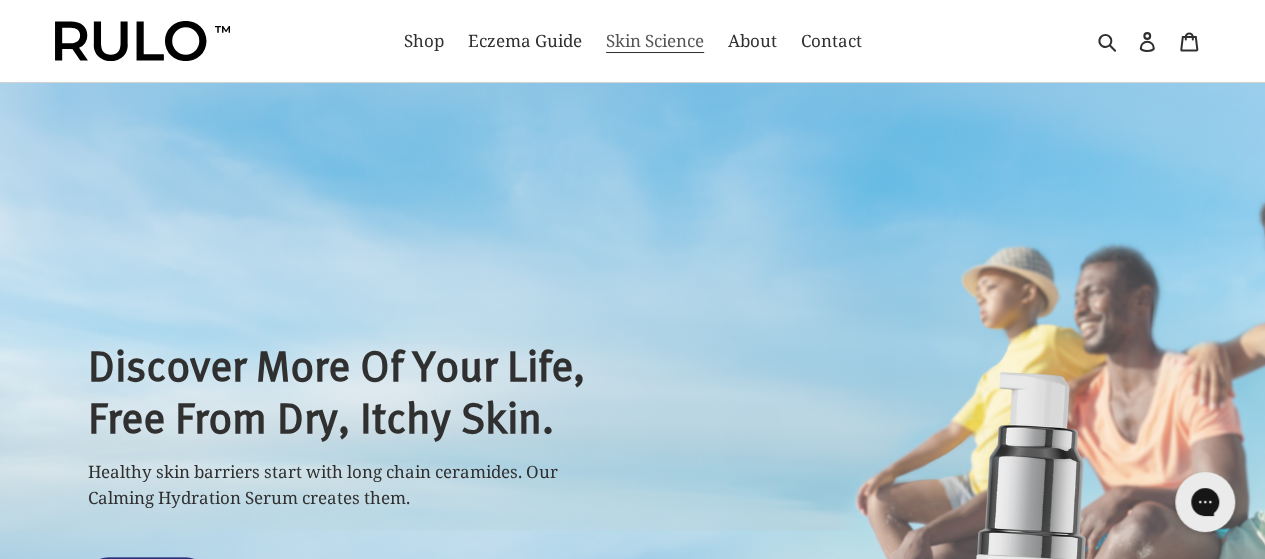 click on "Skin Science" at bounding box center [655, 41] 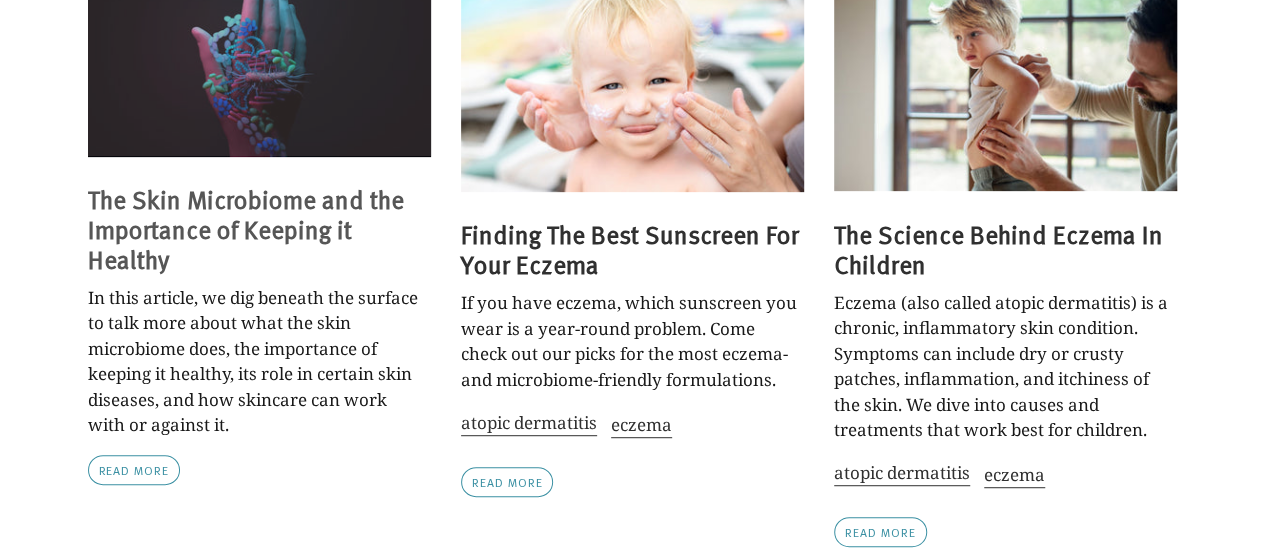 scroll, scrollTop: 0, scrollLeft: 0, axis: both 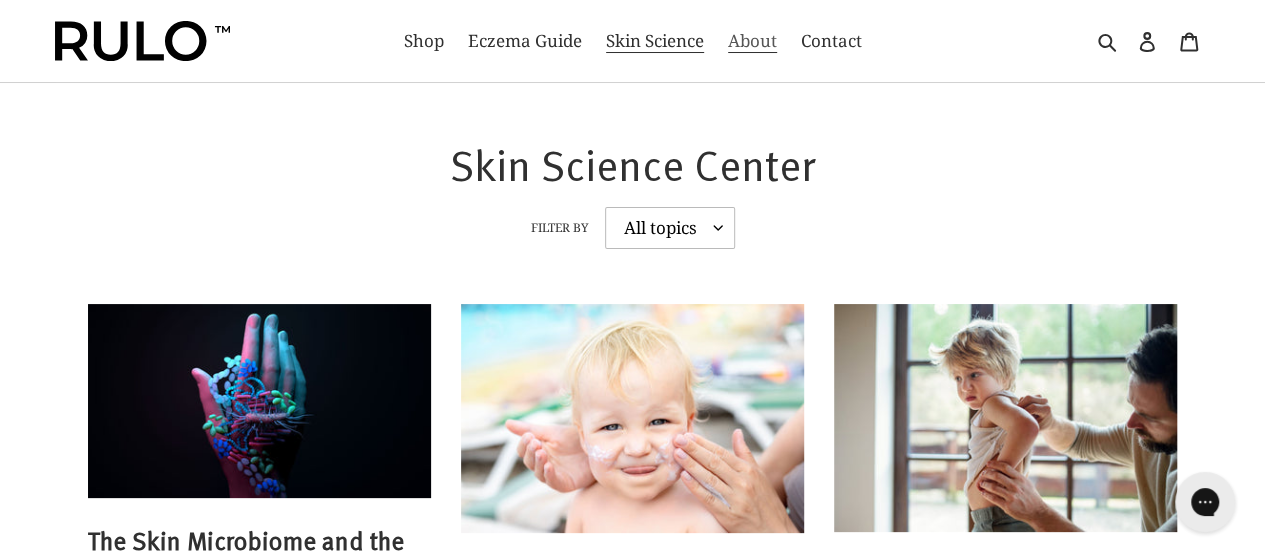 click on "About" at bounding box center [752, 41] 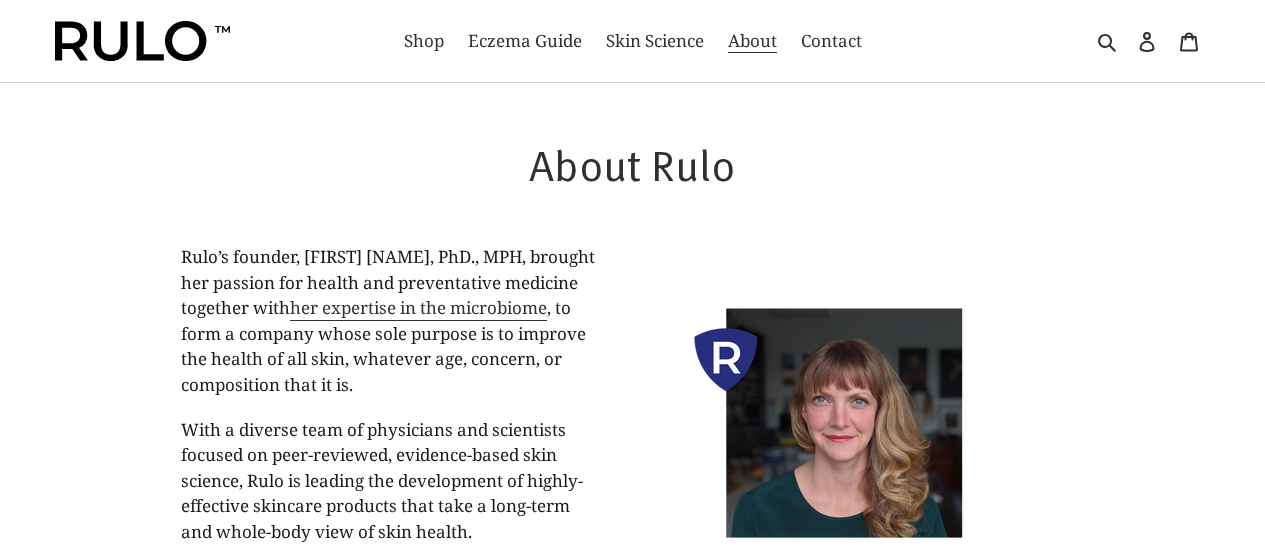 scroll, scrollTop: 0, scrollLeft: 0, axis: both 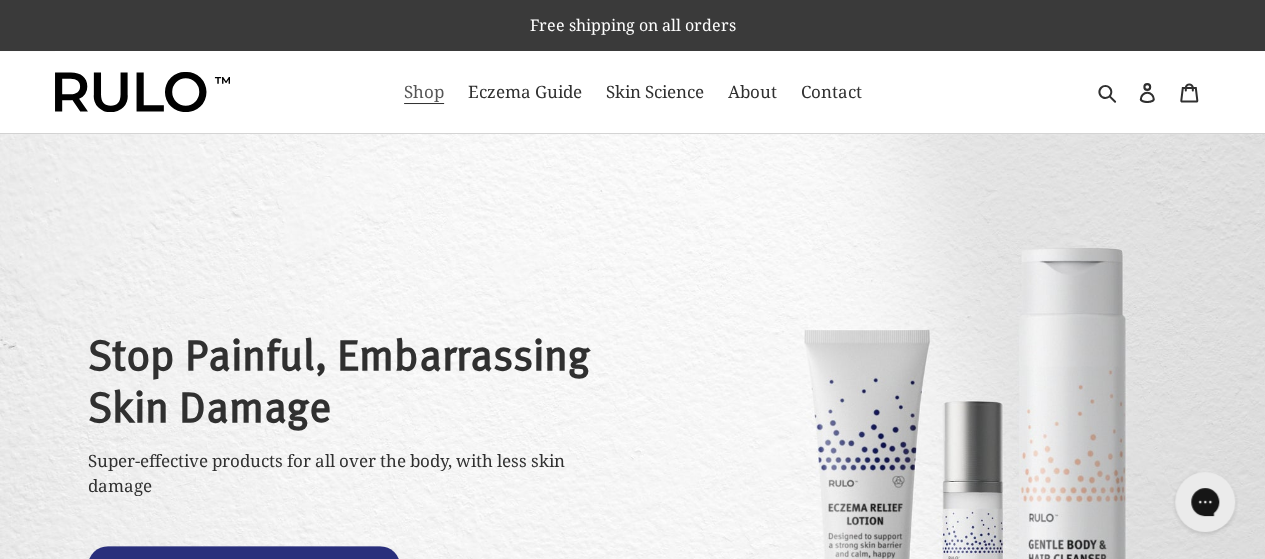 click on "Shop" at bounding box center (424, 92) 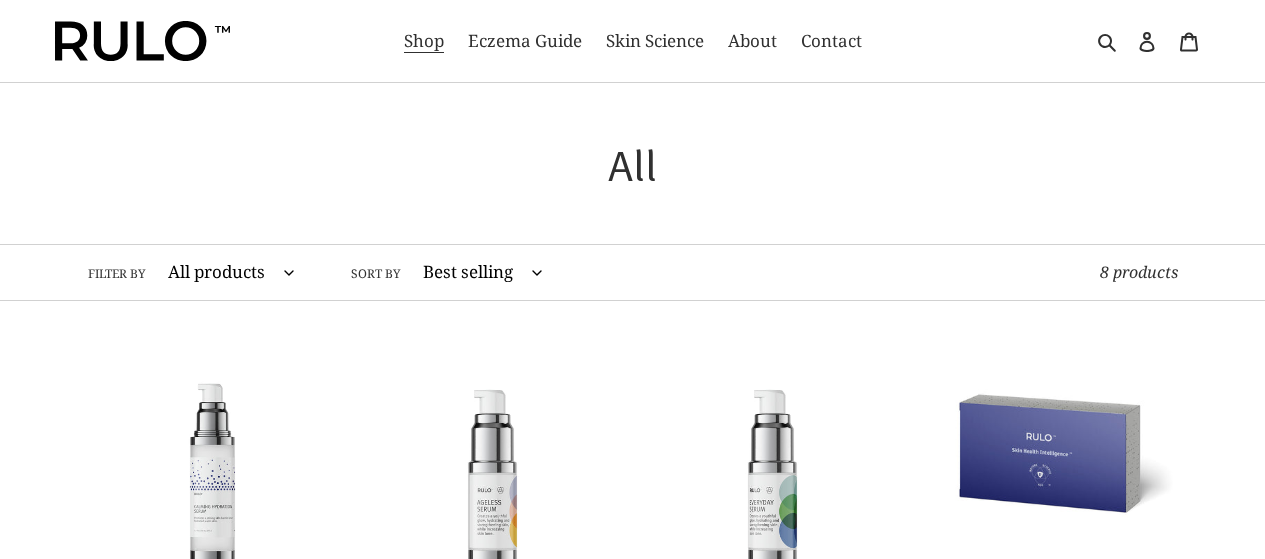 scroll, scrollTop: 330, scrollLeft: 0, axis: vertical 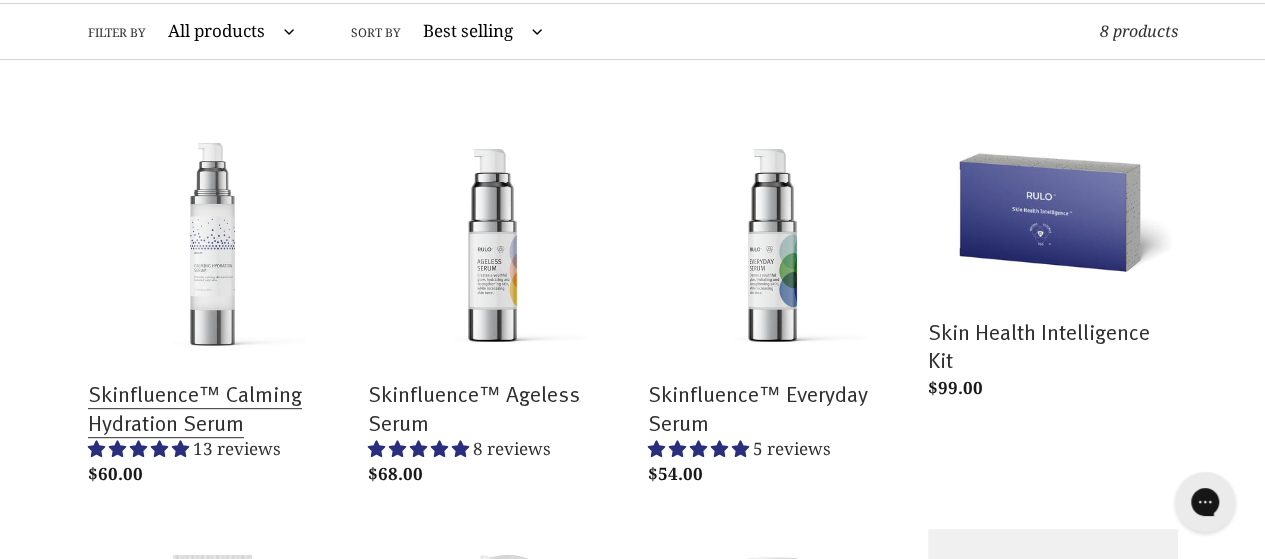 click on "Skinfluence™ Calming Hydration Serum" at bounding box center [213, 304] 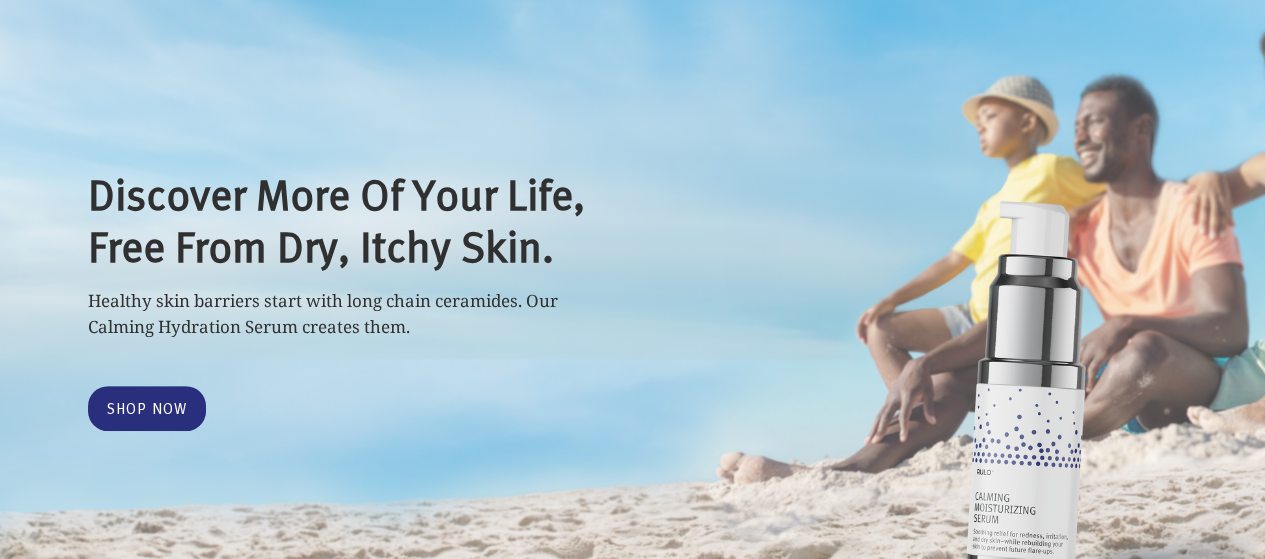 select on "most-helpful" 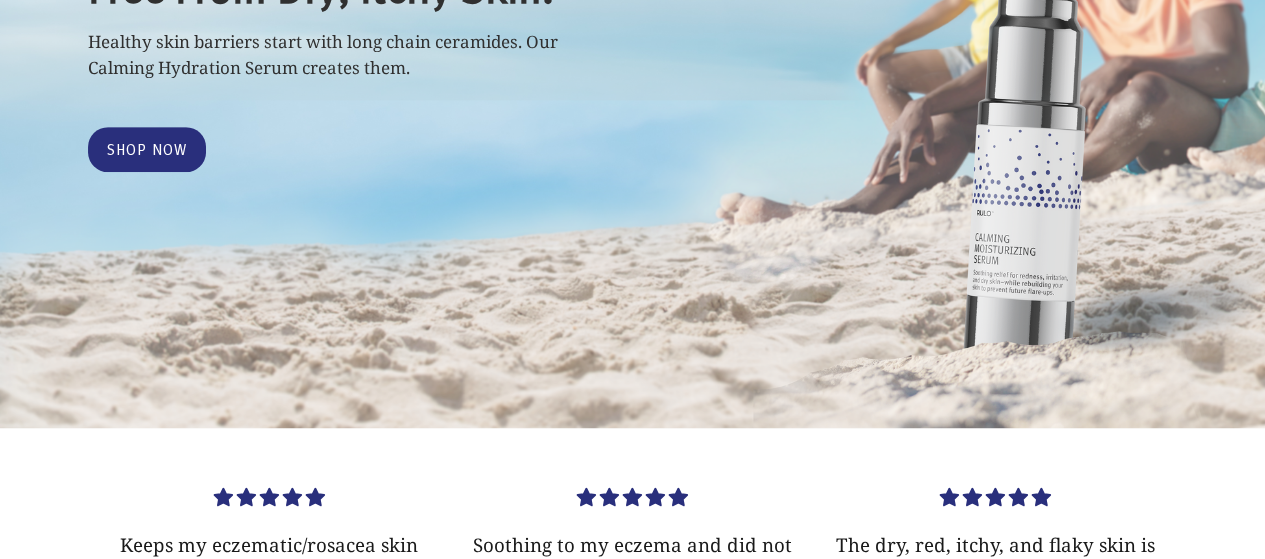 scroll, scrollTop: 0, scrollLeft: 0, axis: both 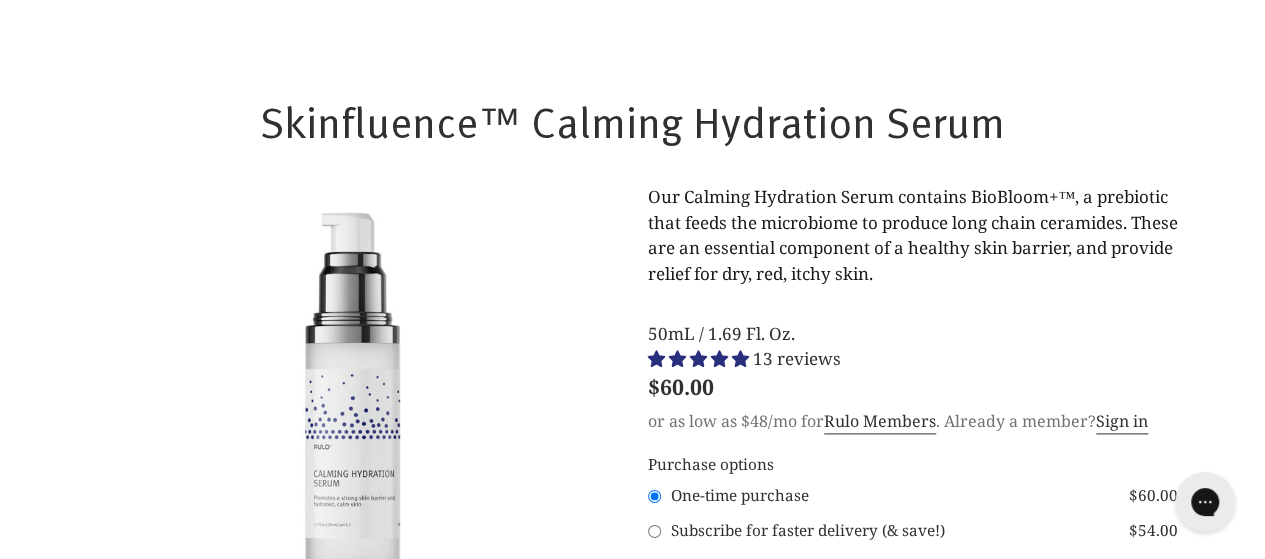 click on "Our Calming Hydration Serum contains BioBloom+™, a prebiotic that feeds the microbiome to produce long chain ceramides. These are an essential component of a healthy skin barrier, and provide relief for dry, red, itchy skin." at bounding box center [913, 235] 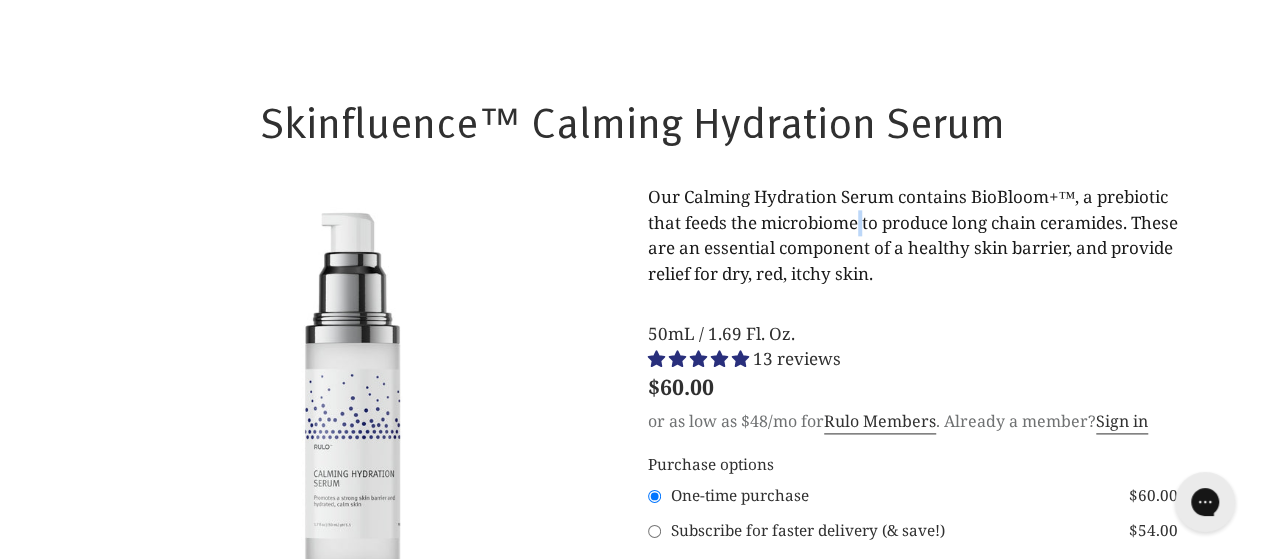 click on "Our Calming Hydration Serum contains BioBloom+™, a prebiotic that feeds the microbiome to produce long chain ceramides. These are an essential component of a healthy skin barrier, and provide relief for dry, red, itchy skin." at bounding box center [913, 235] 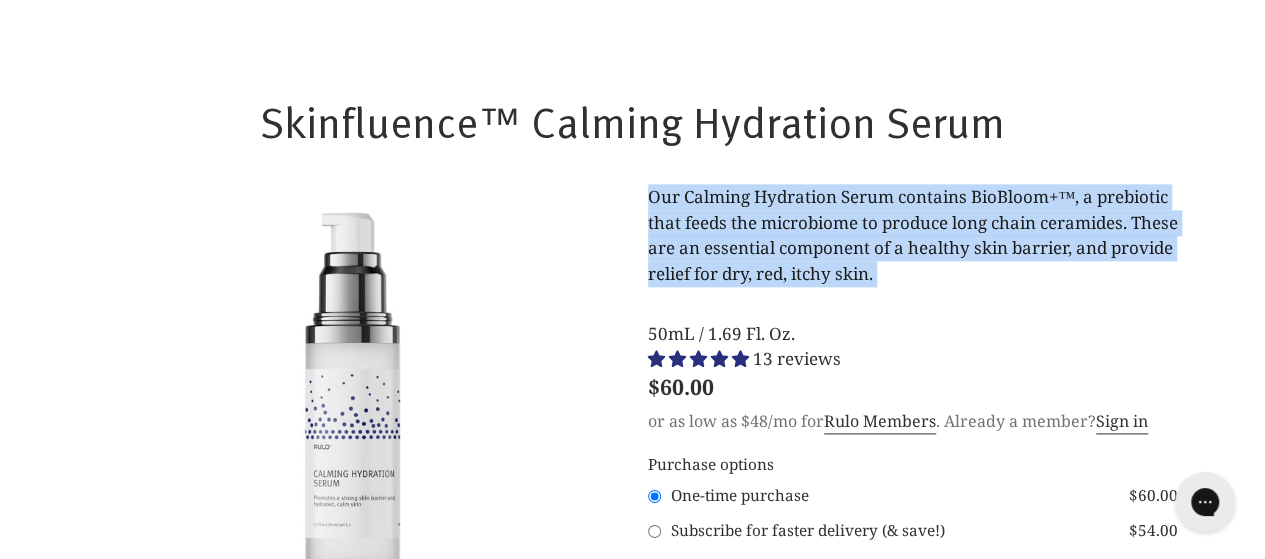copy on "Our Calming Hydration Serum contains BioBloom+™, a prebiotic that feeds the microbiome to produce long chain ceramides. These are an essential component of a healthy skin barrier, and provide relief for dry, red, itchy skin." 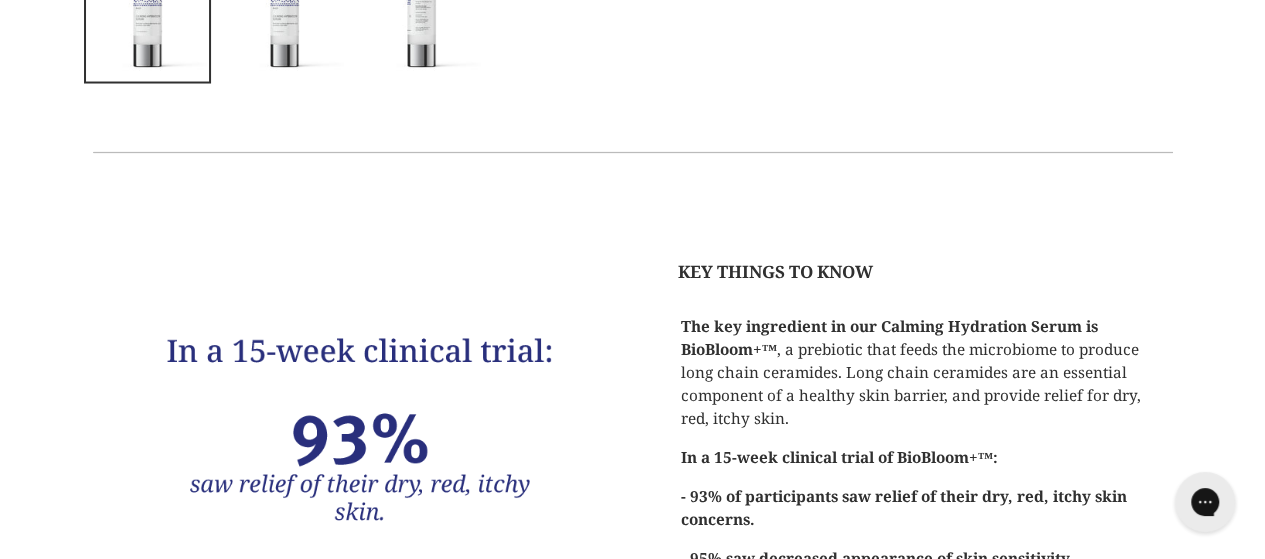 scroll, scrollTop: 2037, scrollLeft: 0, axis: vertical 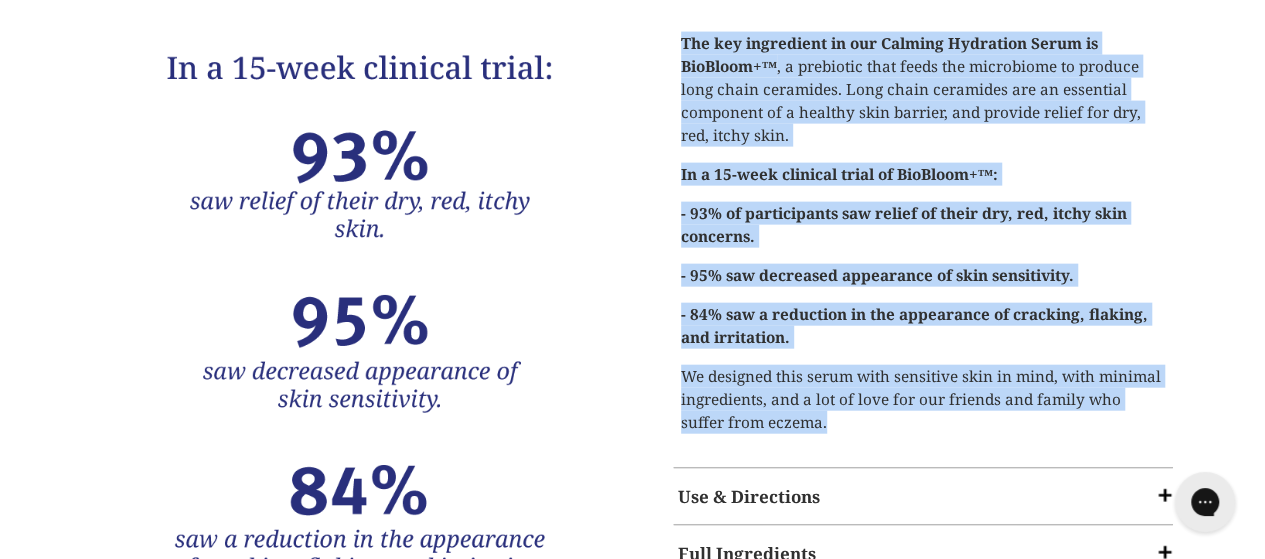 drag, startPoint x: 678, startPoint y: 178, endPoint x: 851, endPoint y: 440, distance: 313.96338 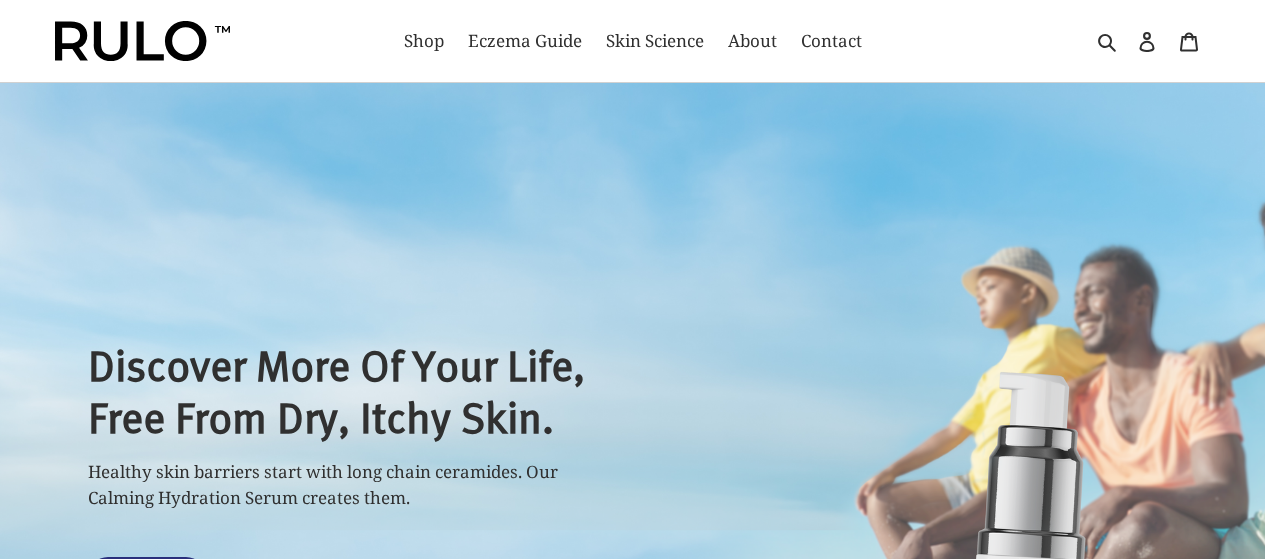 select on "most-helpful" 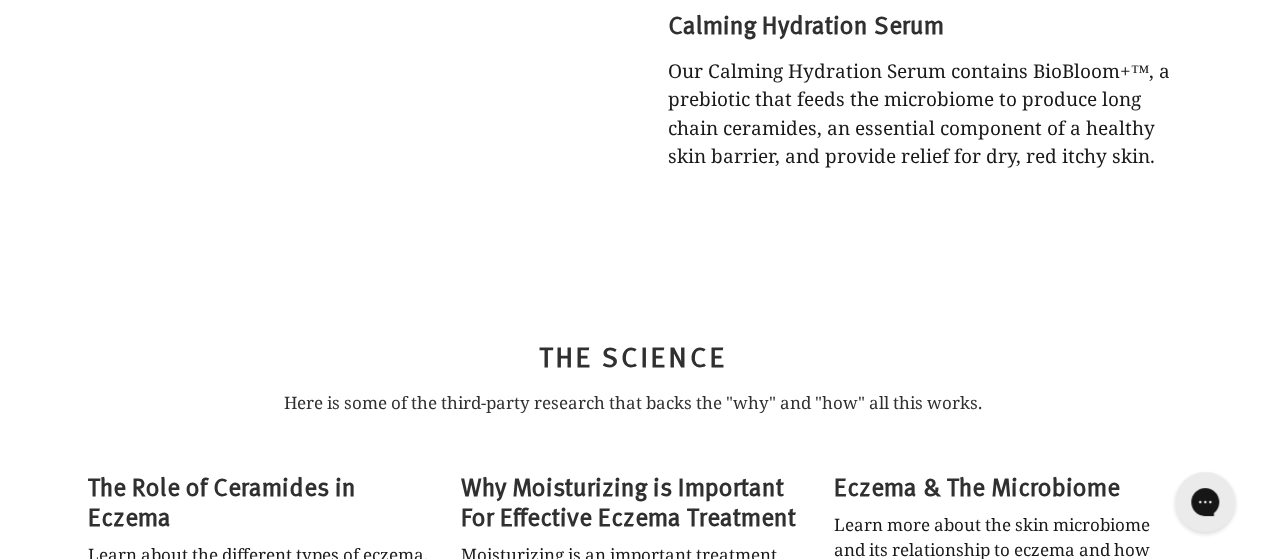 scroll, scrollTop: 0, scrollLeft: 0, axis: both 